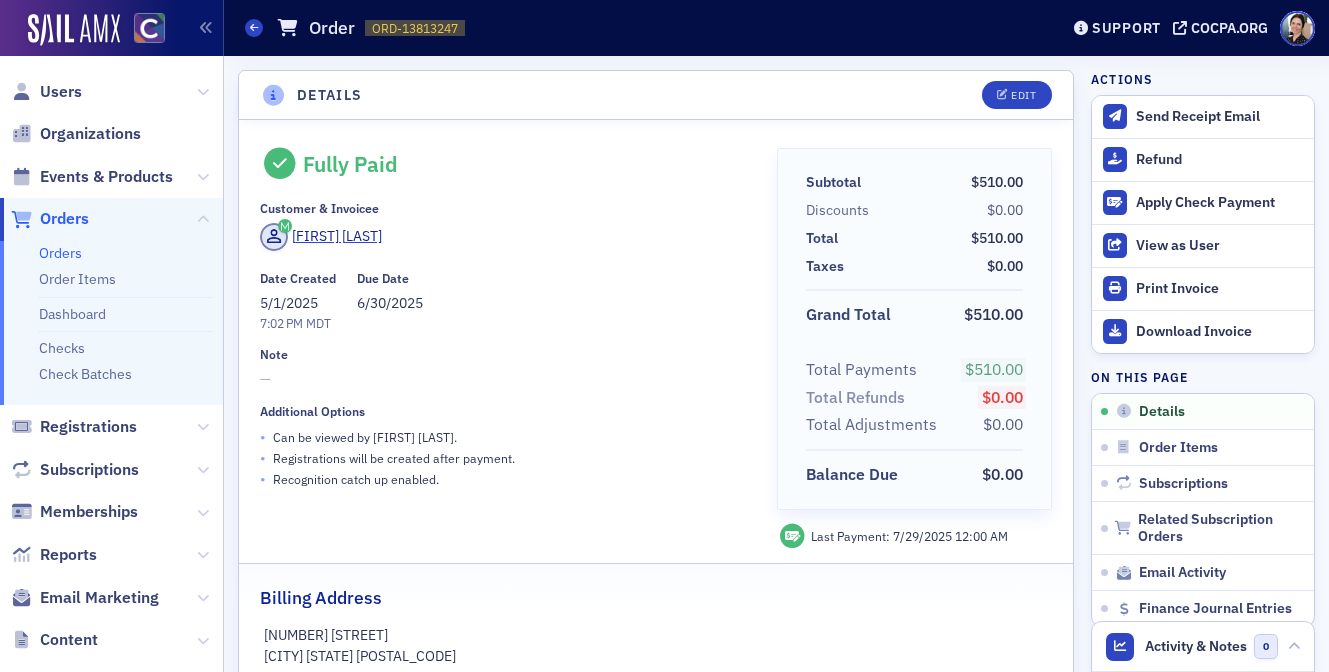 scroll, scrollTop: 0, scrollLeft: 0, axis: both 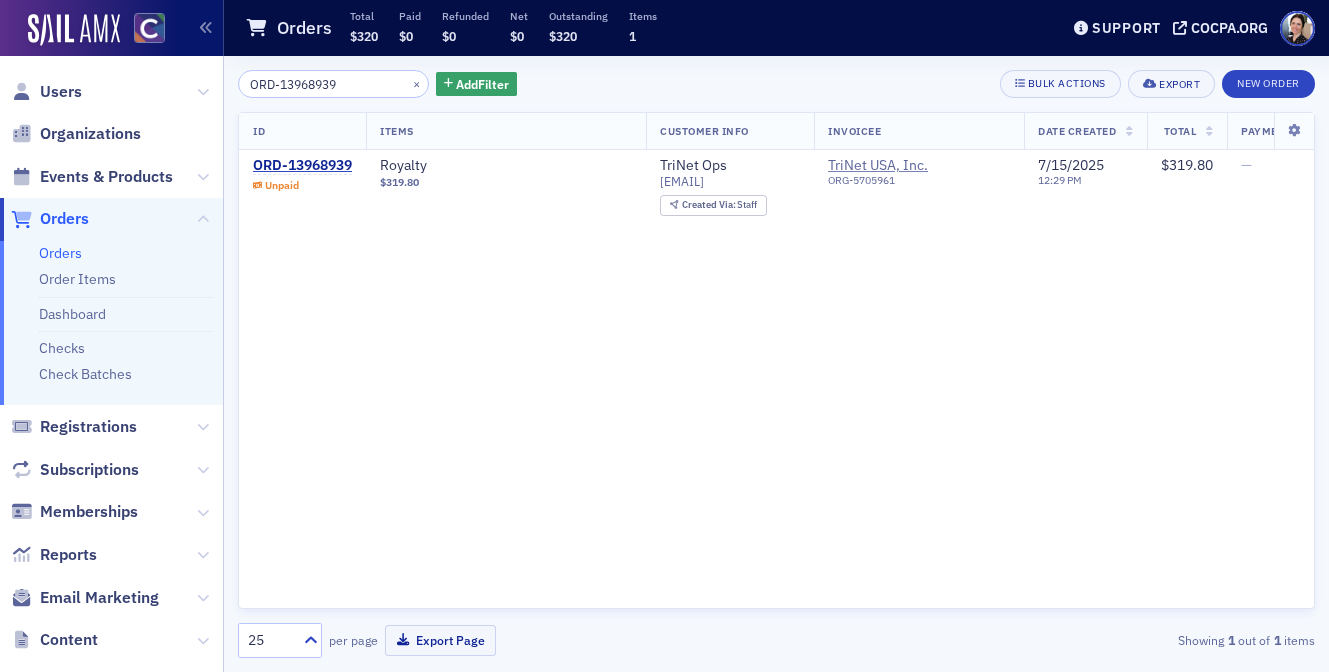 type on "ORD-13968939" 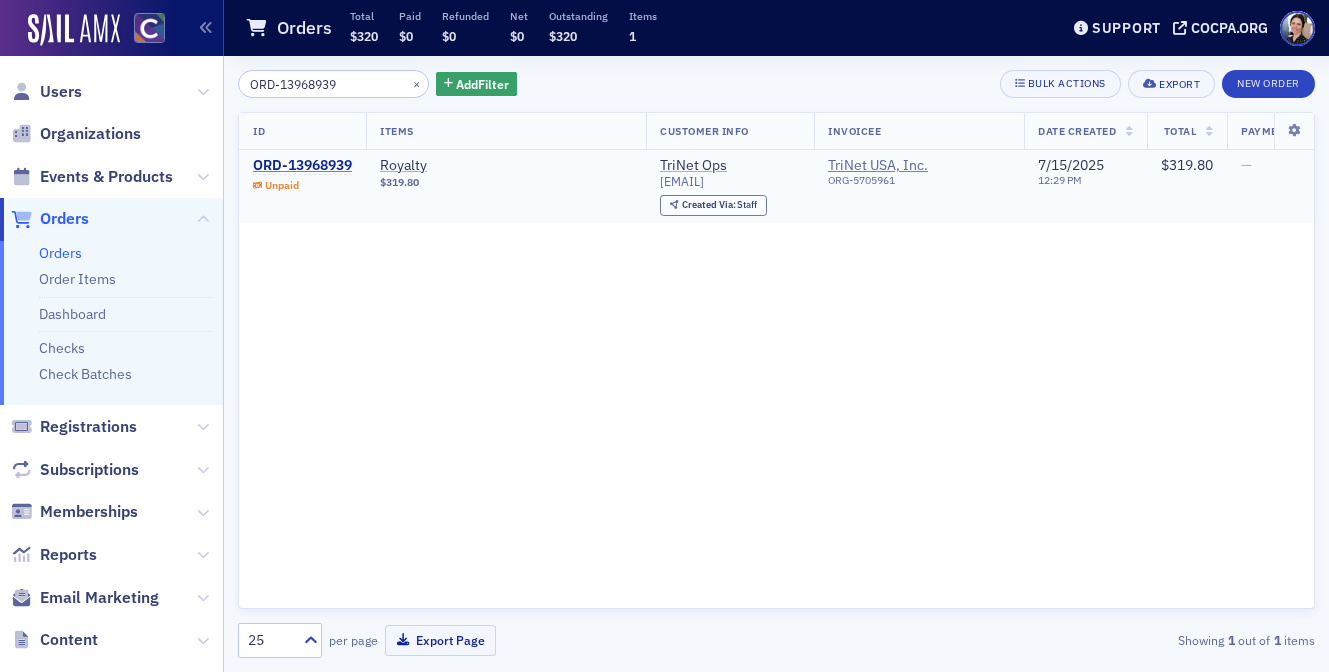 click on "ORD-13968939" 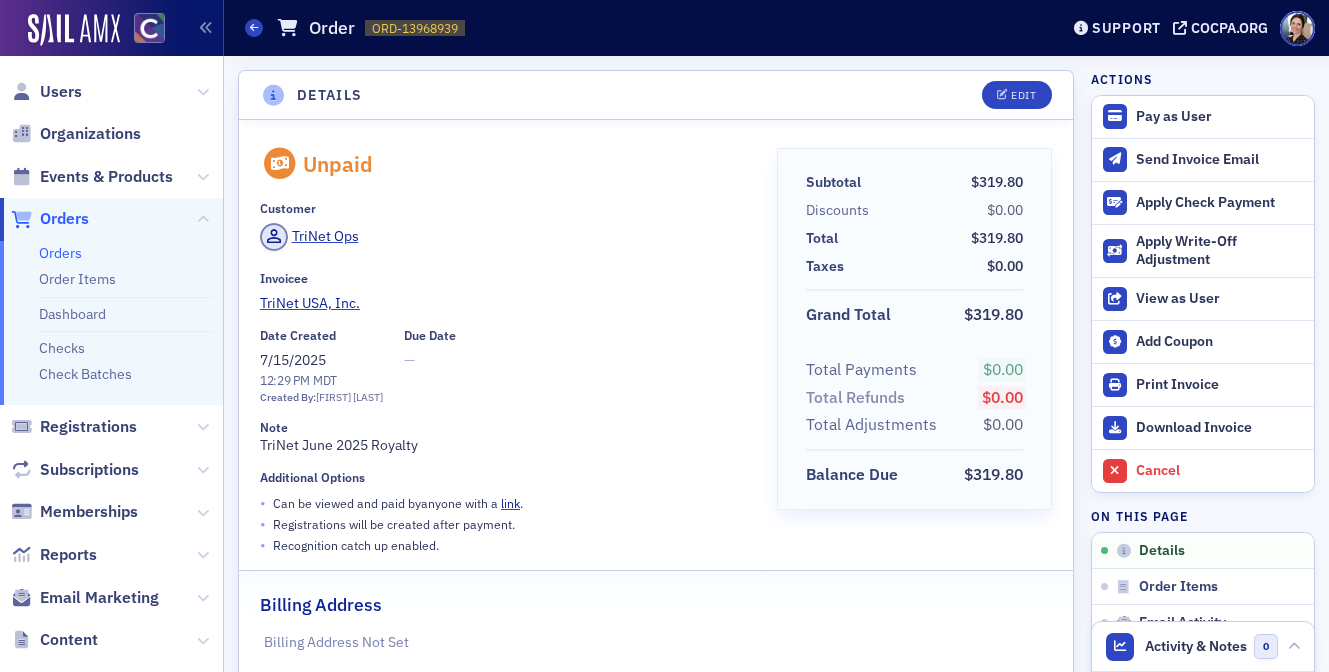 drag, startPoint x: 1162, startPoint y: 200, endPoint x: 1081, endPoint y: 207, distance: 81.3019 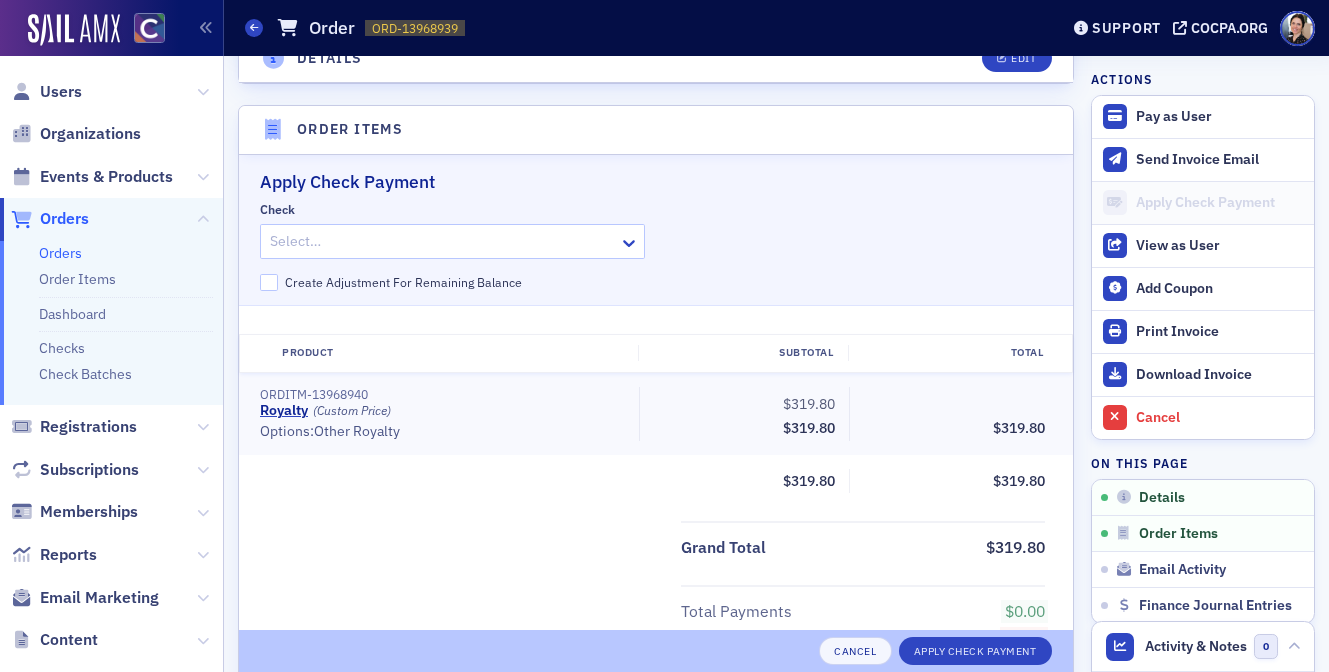 scroll, scrollTop: 644, scrollLeft: 0, axis: vertical 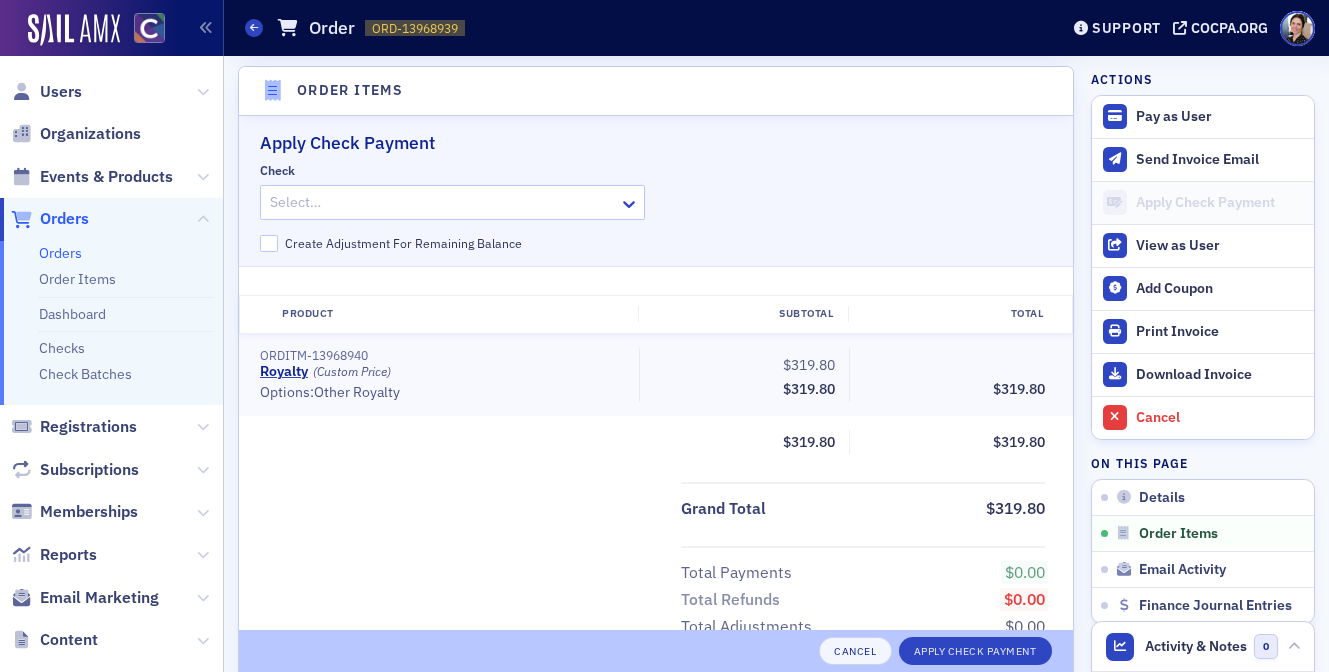 click 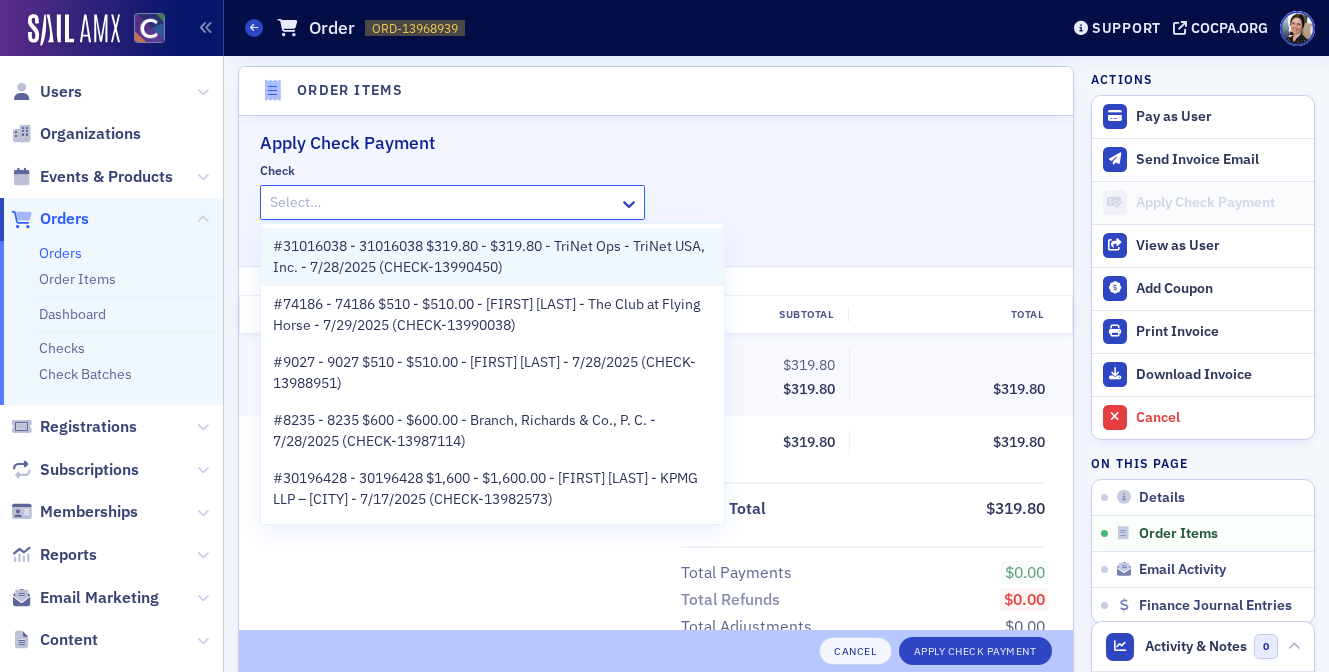 click on "#31016038 - 31016038 $319.80 - $319.80 - TriNet Ops - TriNet USA, Inc. - 7/28/2025 (CHECK-13990450)" at bounding box center (492, 257) 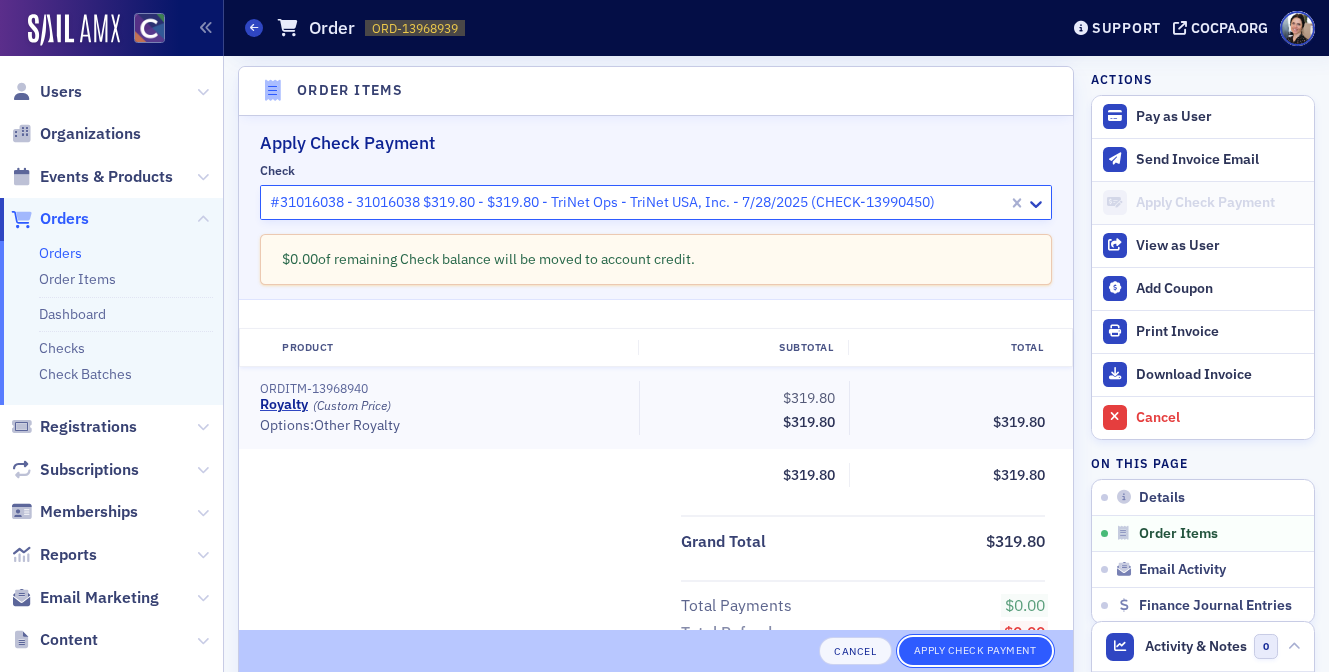 click on "Apply Check Payment" 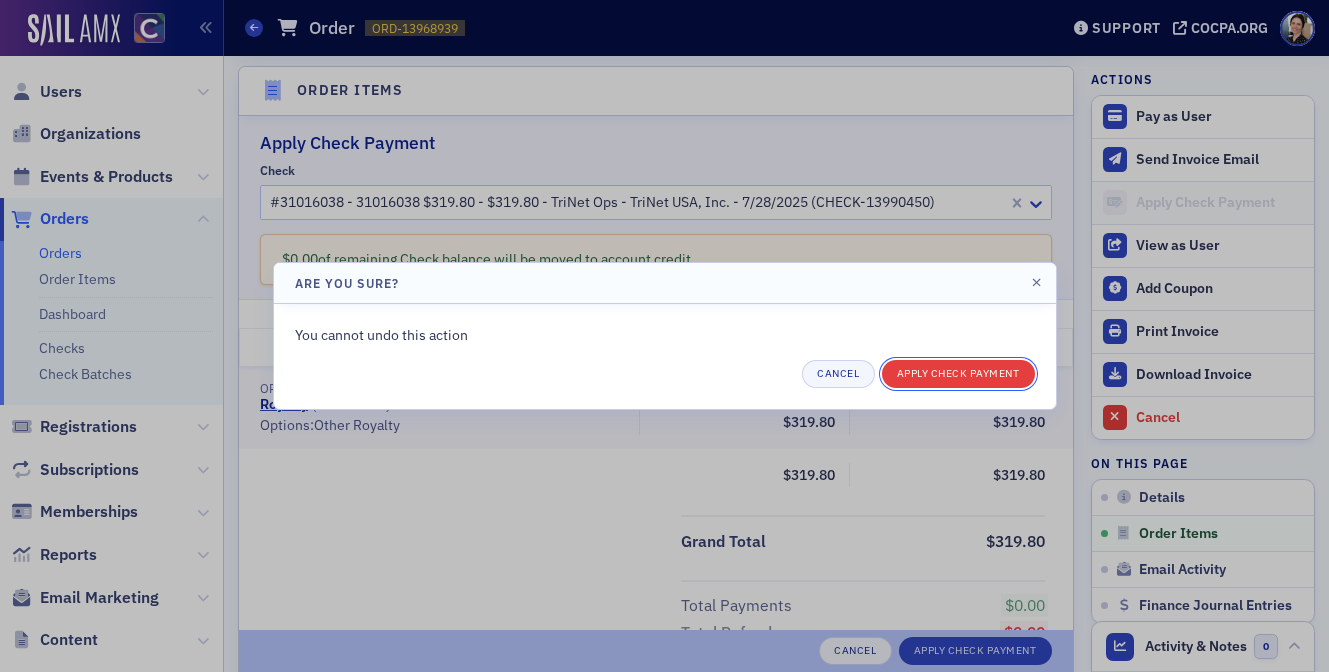 click on "Apply Check Payment" at bounding box center [958, 374] 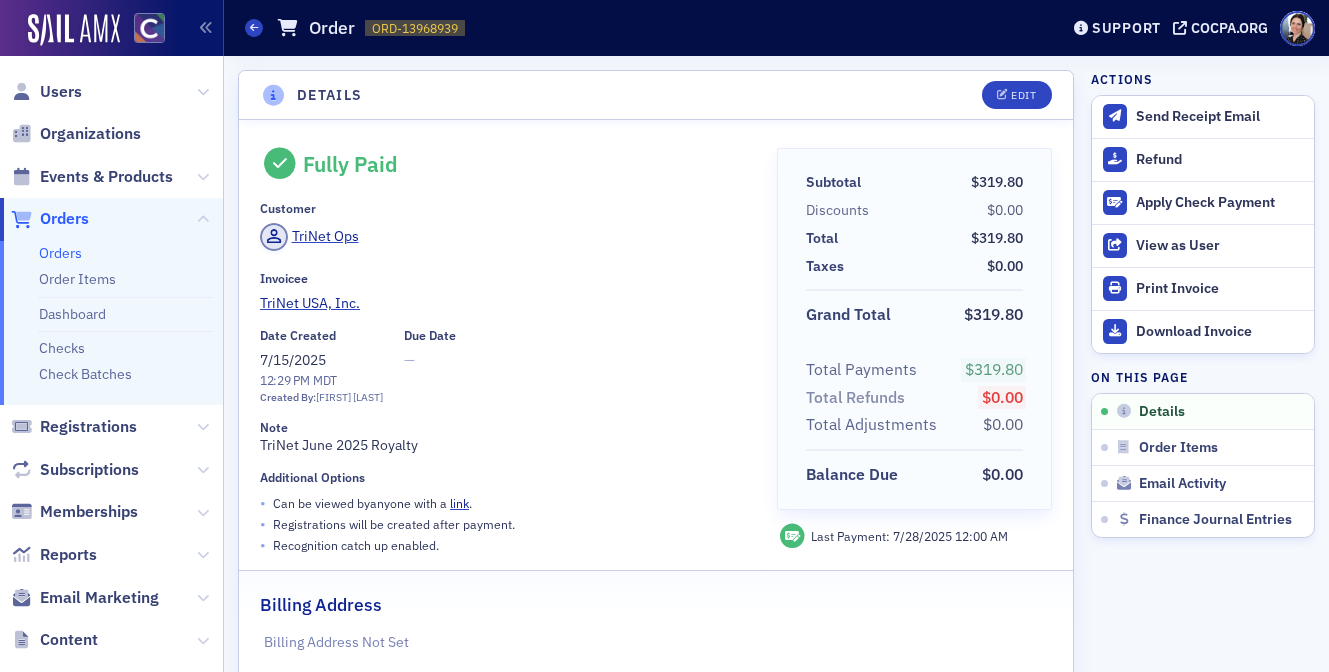 scroll, scrollTop: 0, scrollLeft: 0, axis: both 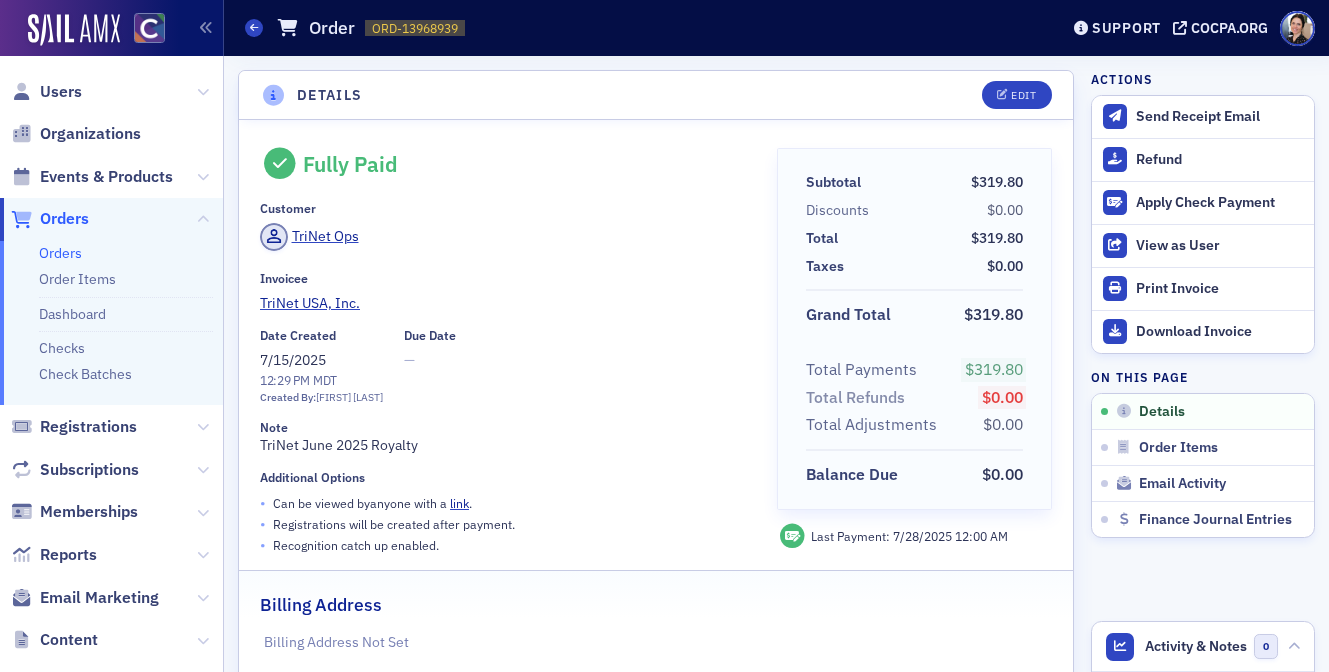 click on "Orders" 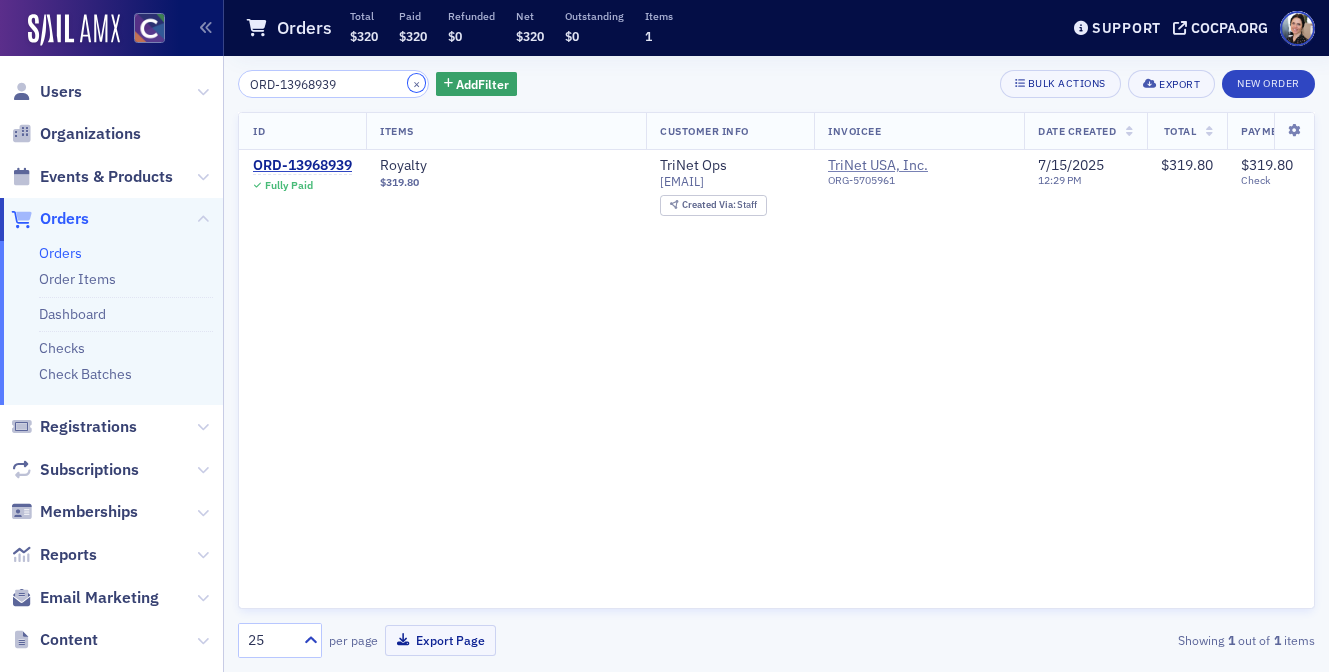 drag, startPoint x: 394, startPoint y: 84, endPoint x: 373, endPoint y: 82, distance: 21.095022 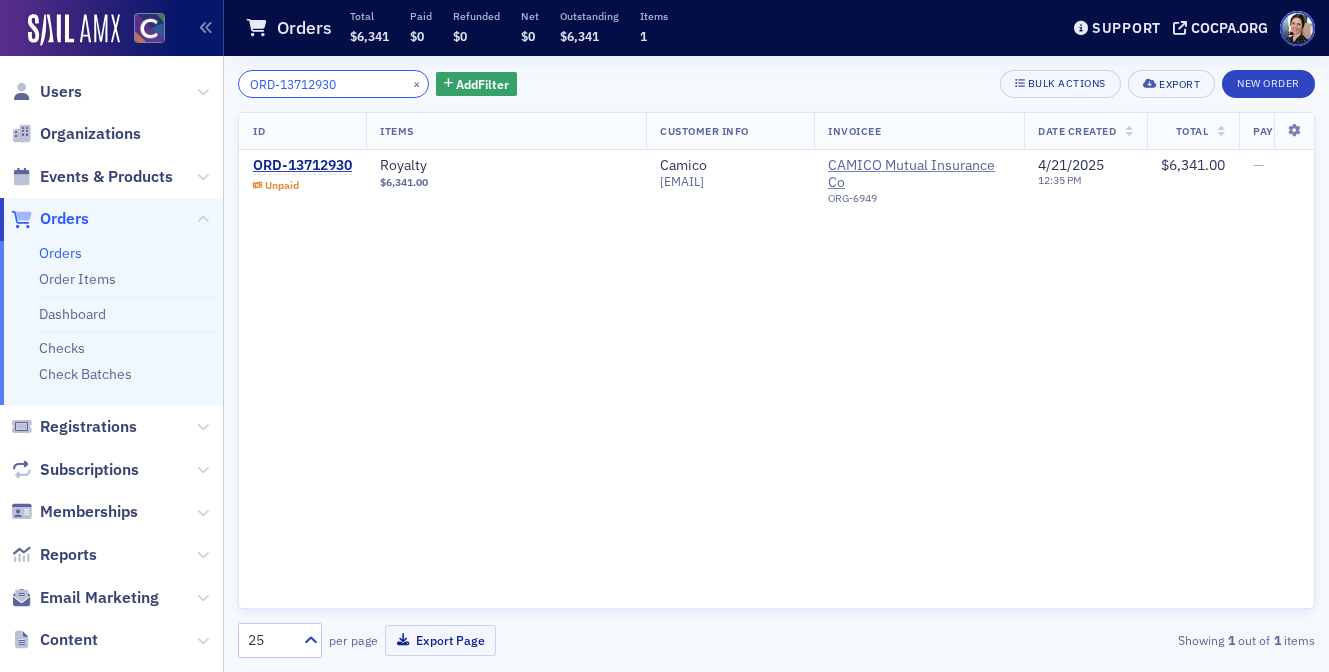 type on "ORD-13712930" 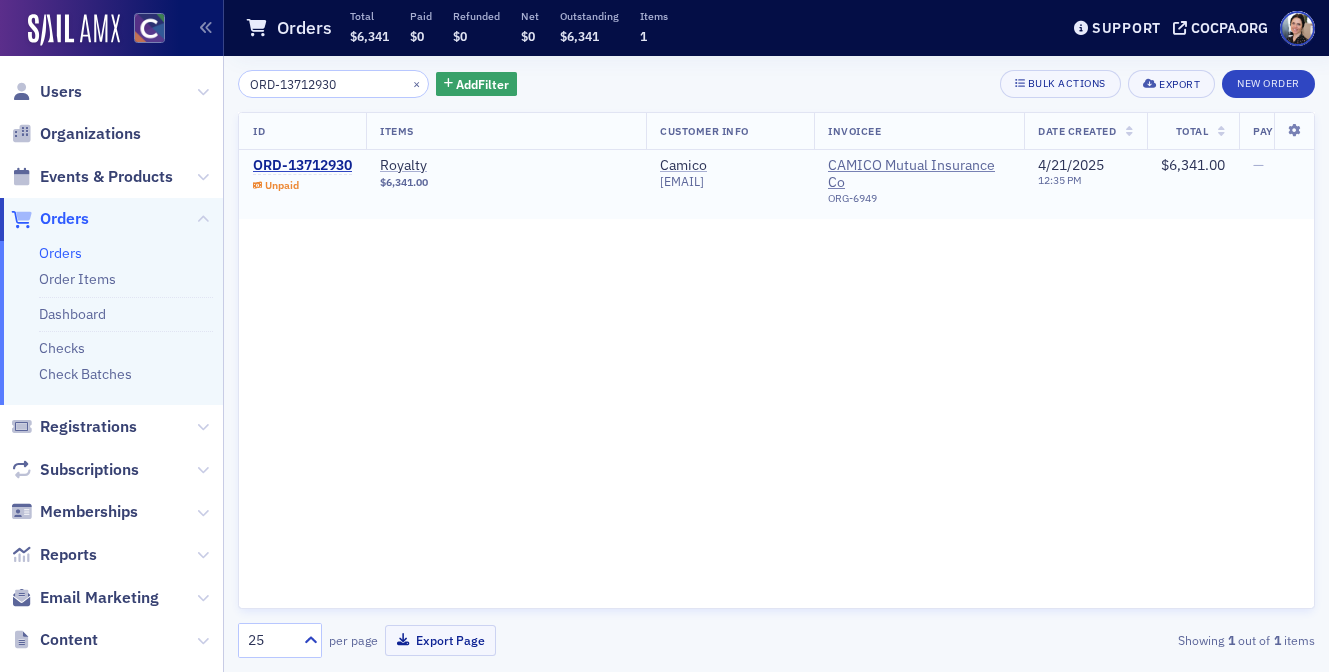 drag, startPoint x: 322, startPoint y: 164, endPoint x: 422, endPoint y: 154, distance: 100.49876 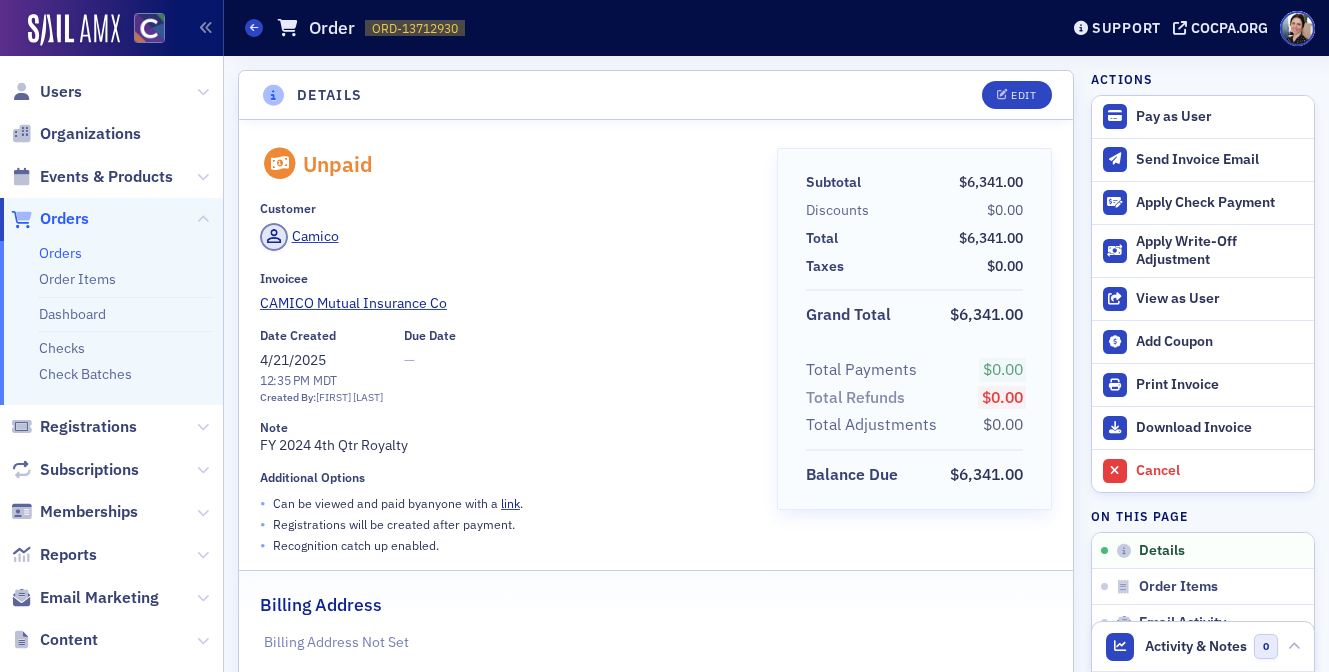 drag, startPoint x: 1174, startPoint y: 197, endPoint x: 1026, endPoint y: 207, distance: 148.33745 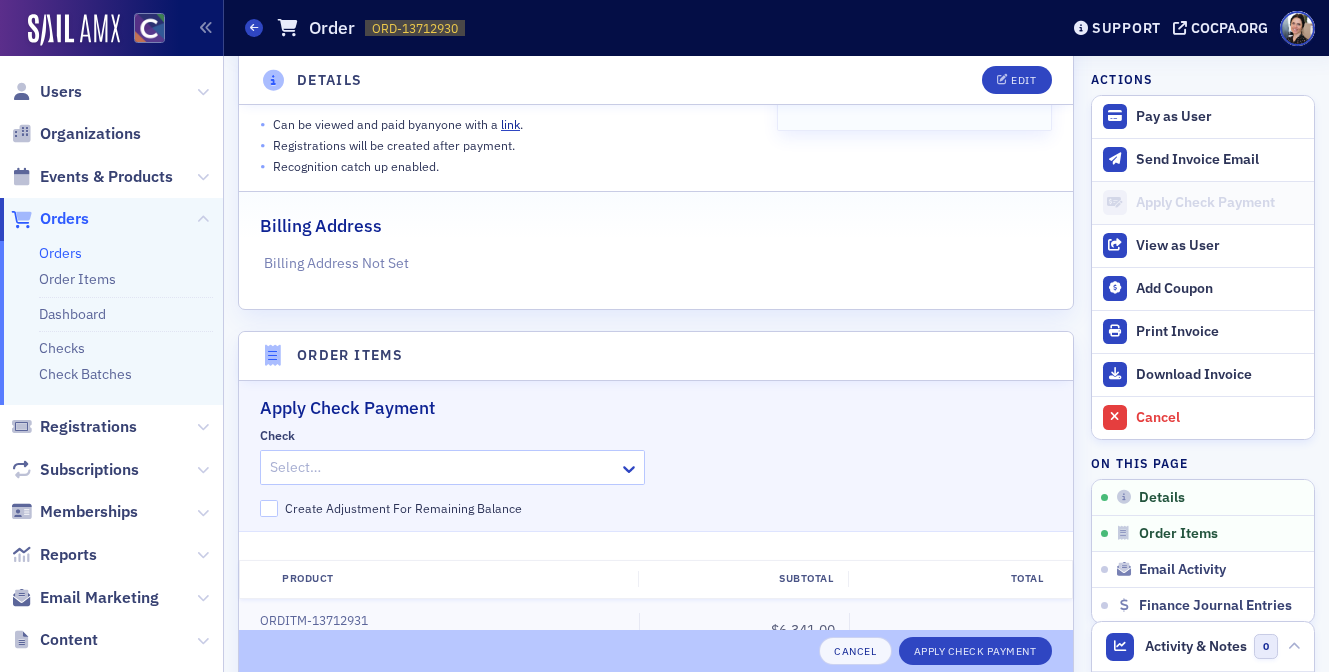 scroll, scrollTop: 644, scrollLeft: 0, axis: vertical 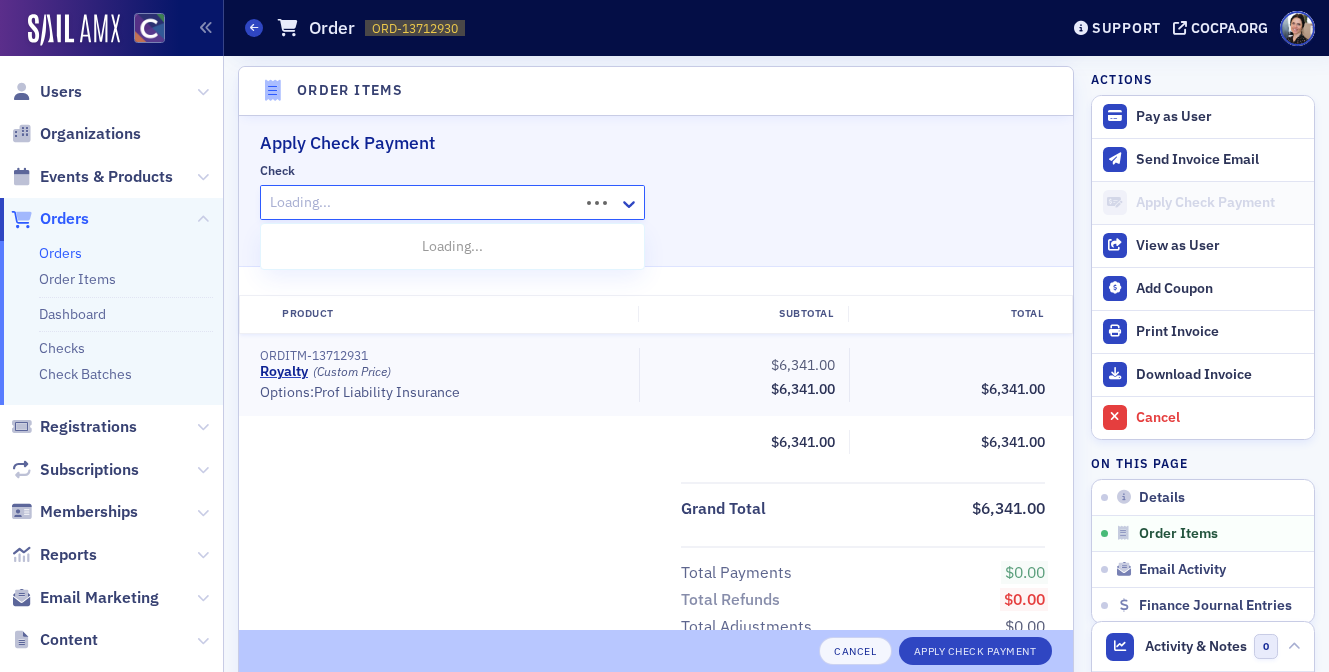 click 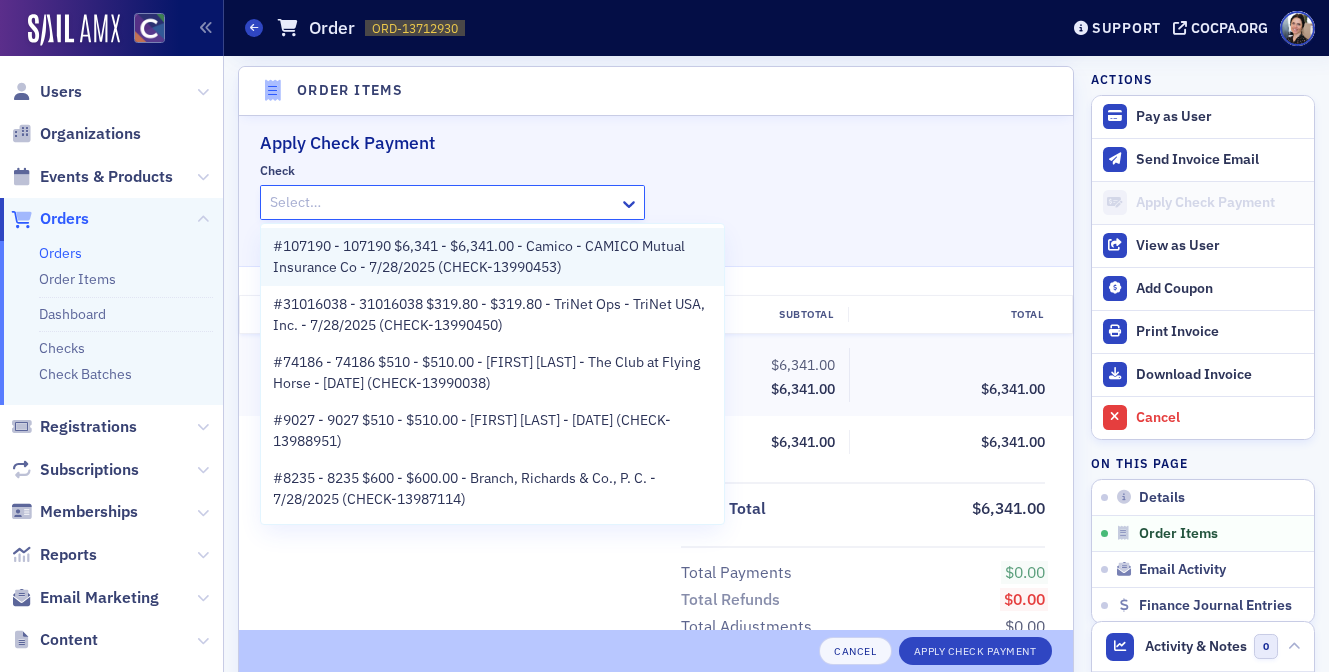 click on "#107190 - 107190 $6,341 - $6,341.00 - Camico - CAMICO Mutual Insurance Co - 7/28/2025 (CHECK-13990453)" at bounding box center (492, 257) 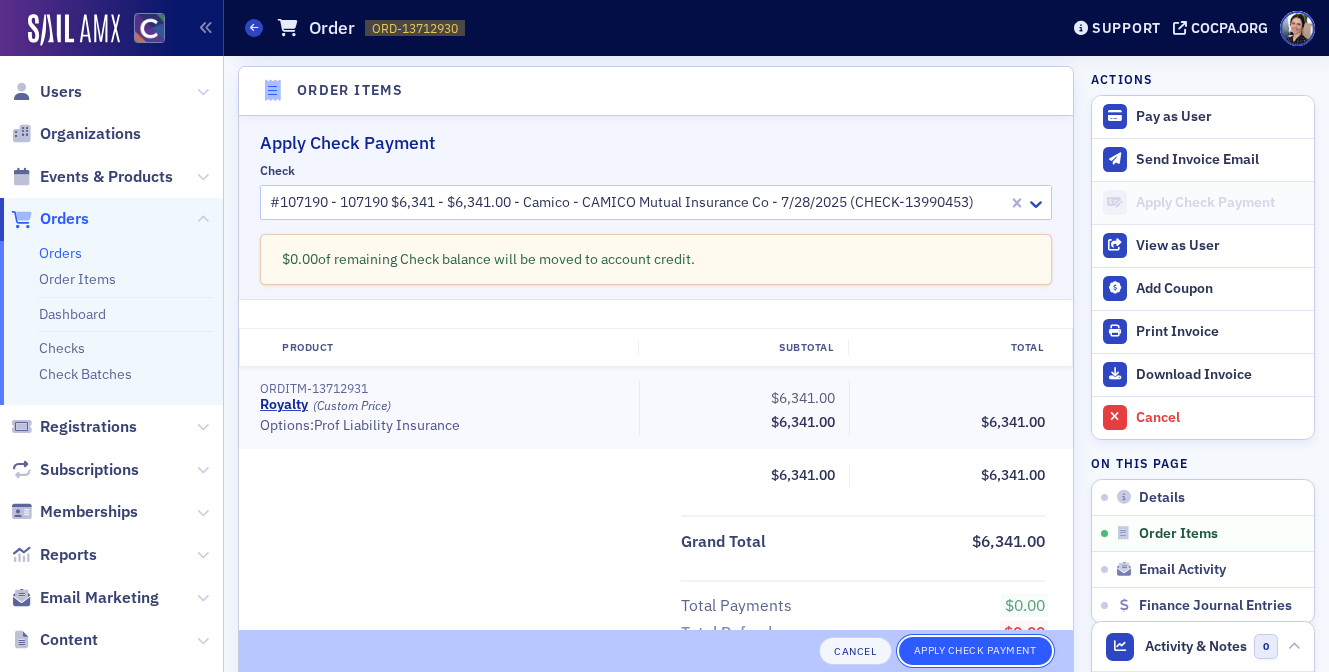 click on "Apply Check Payment" 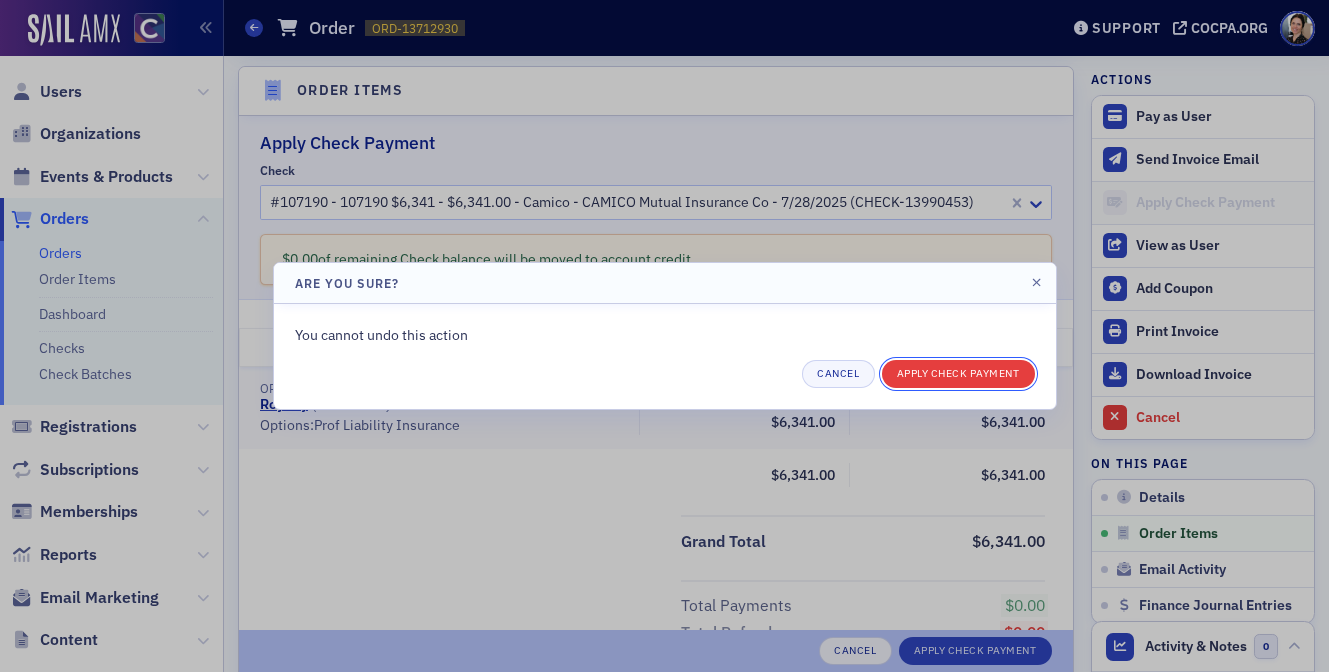 click on "Apply Check Payment" at bounding box center [958, 374] 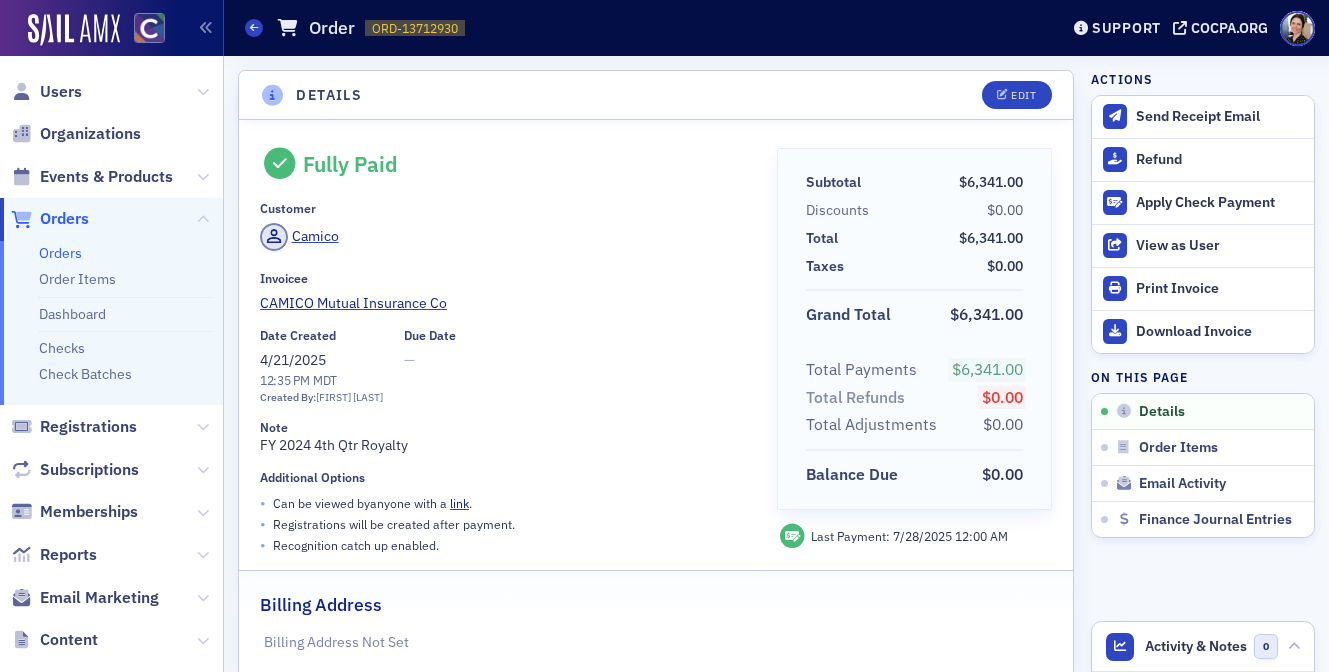 scroll, scrollTop: 0, scrollLeft: 0, axis: both 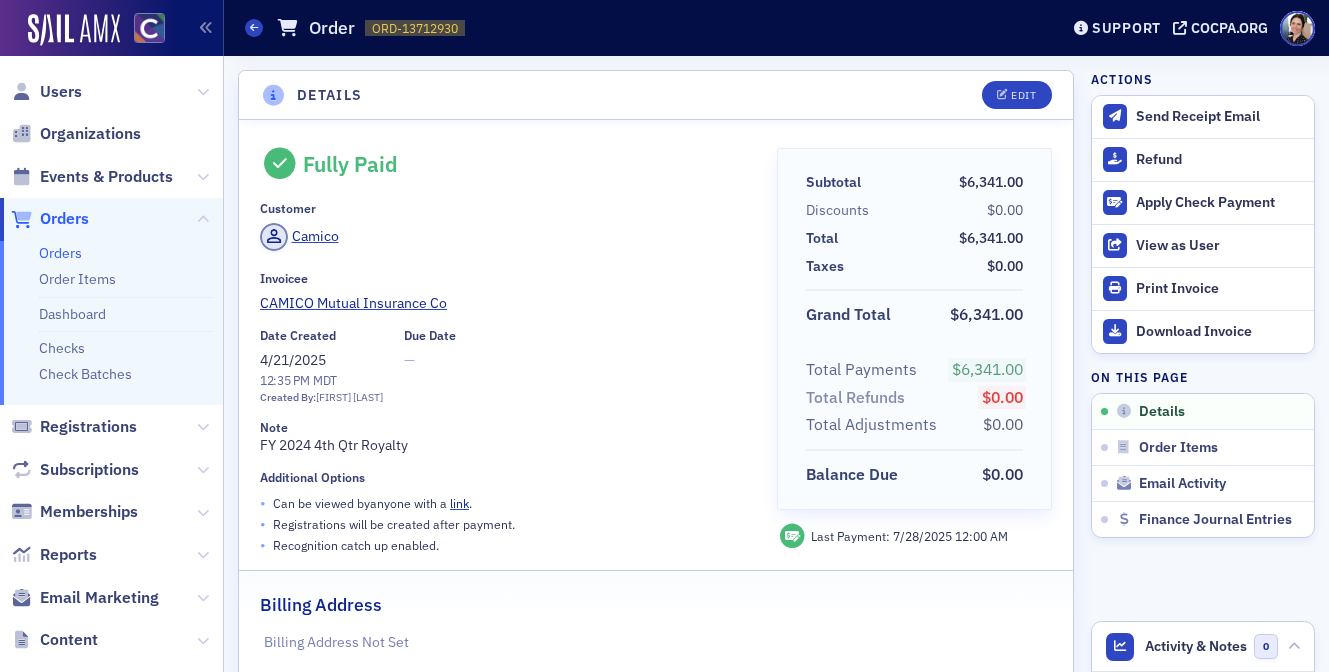 drag, startPoint x: 101, startPoint y: 174, endPoint x: 155, endPoint y: 158, distance: 56.32051 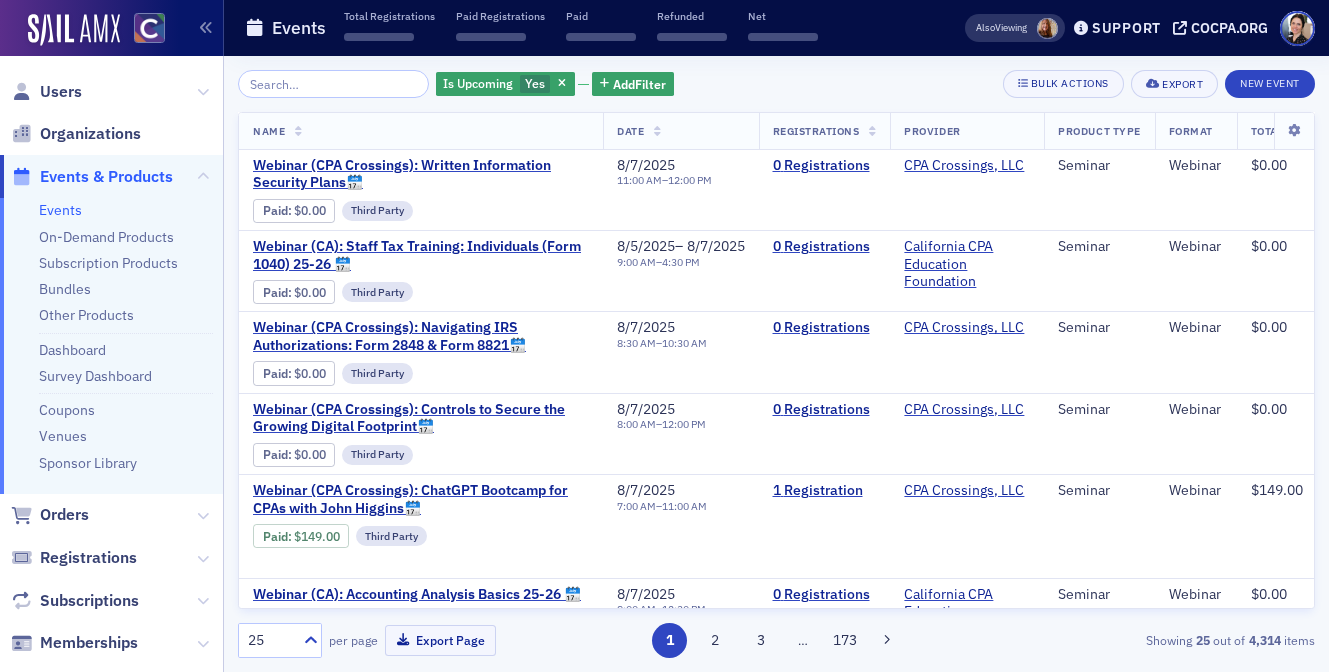 click 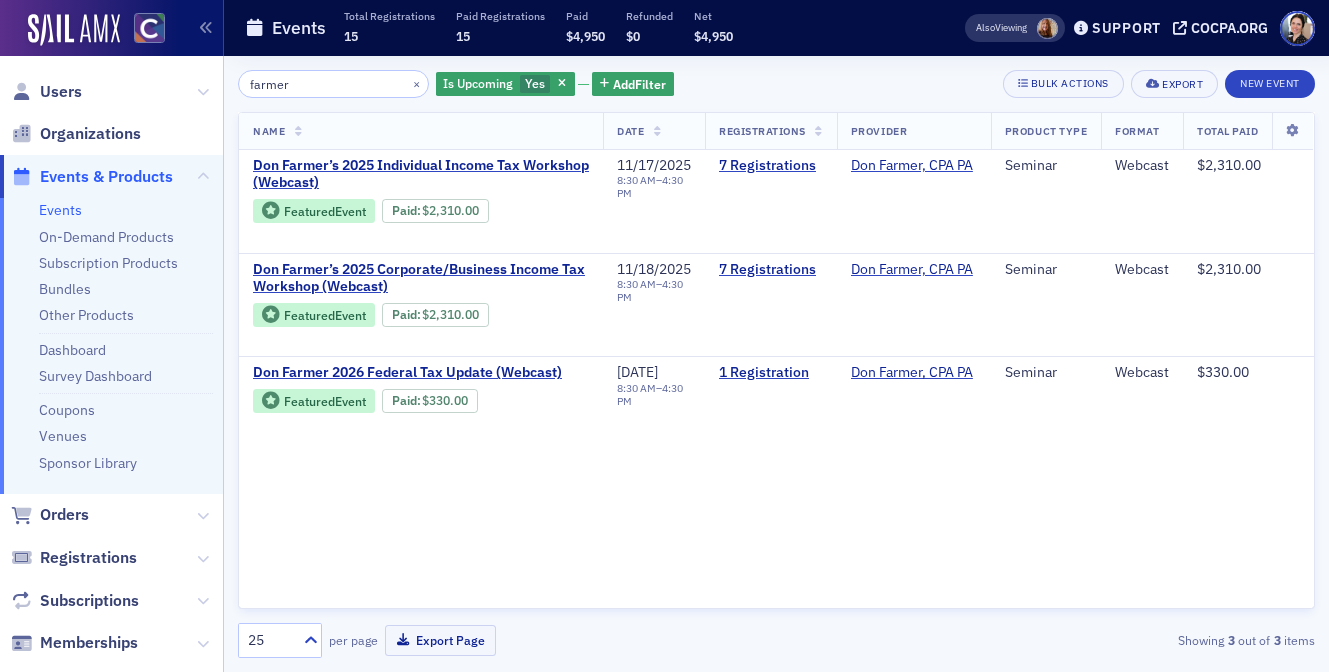drag, startPoint x: 302, startPoint y: 86, endPoint x: 228, endPoint y: 84, distance: 74.02702 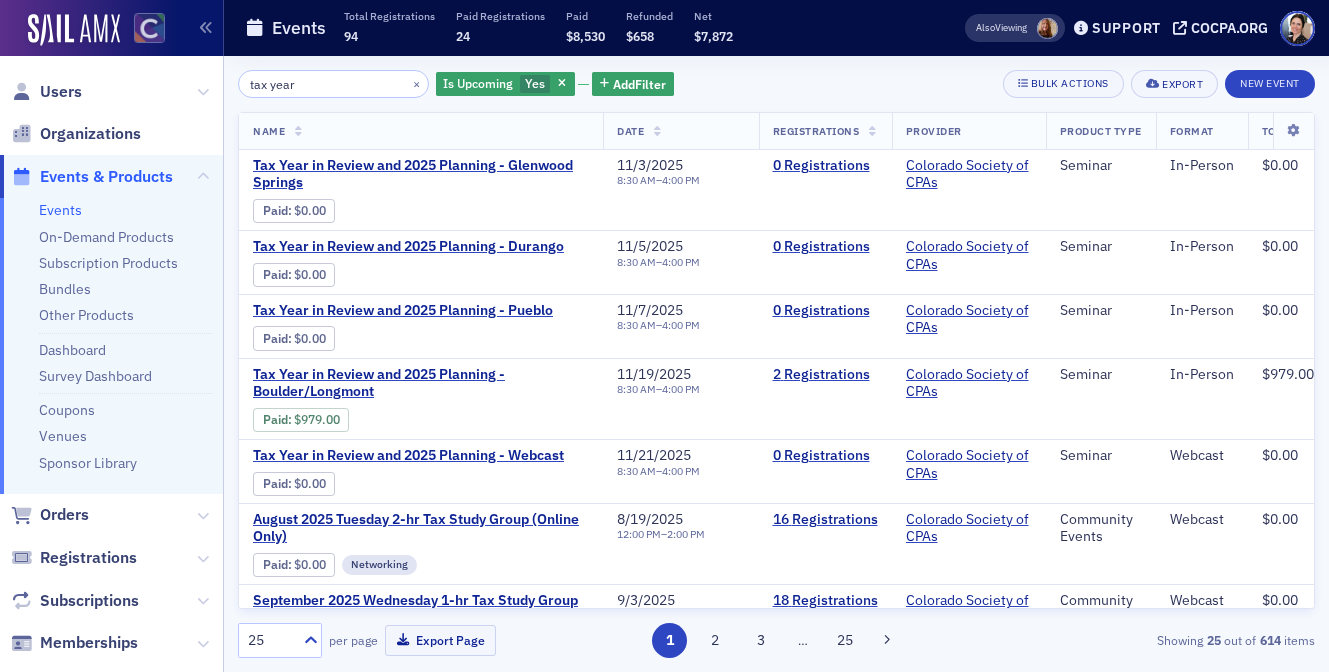 type on "tax year" 